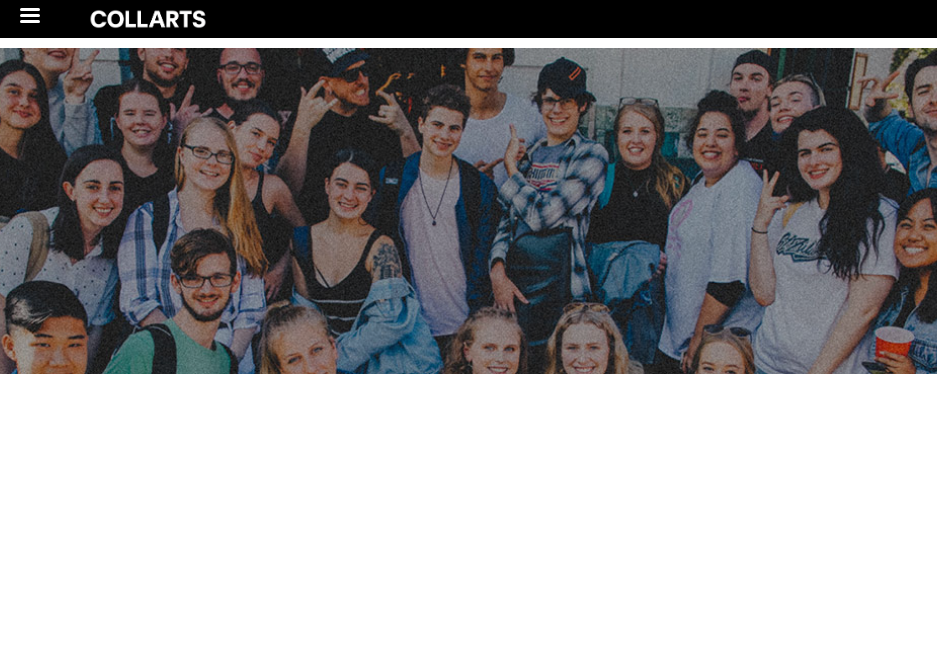 scroll, scrollTop: 0, scrollLeft: 0, axis: both 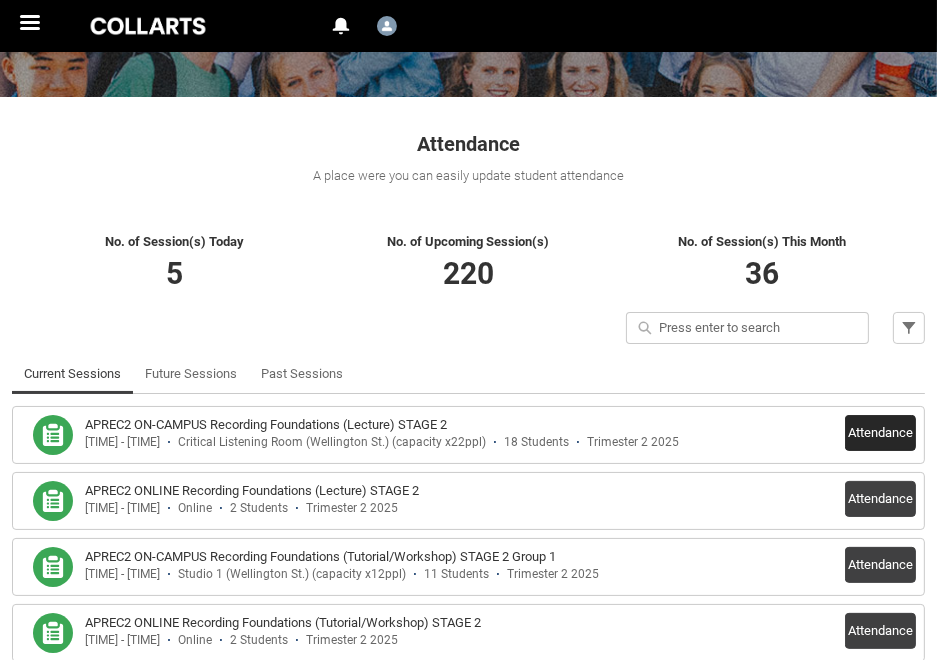 click on "Attendance" at bounding box center [880, 433] 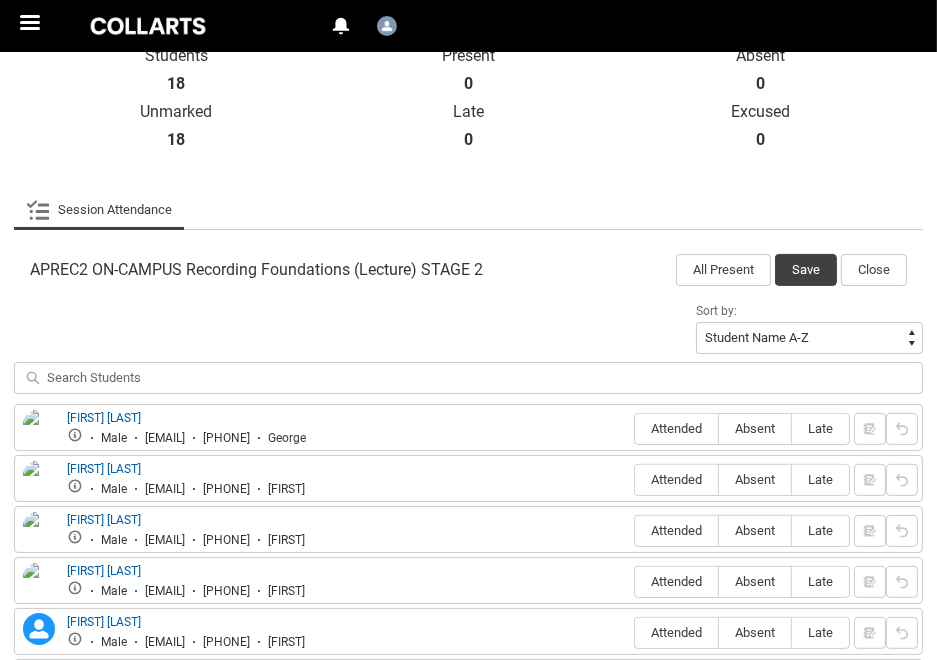 scroll, scrollTop: 461, scrollLeft: 0, axis: vertical 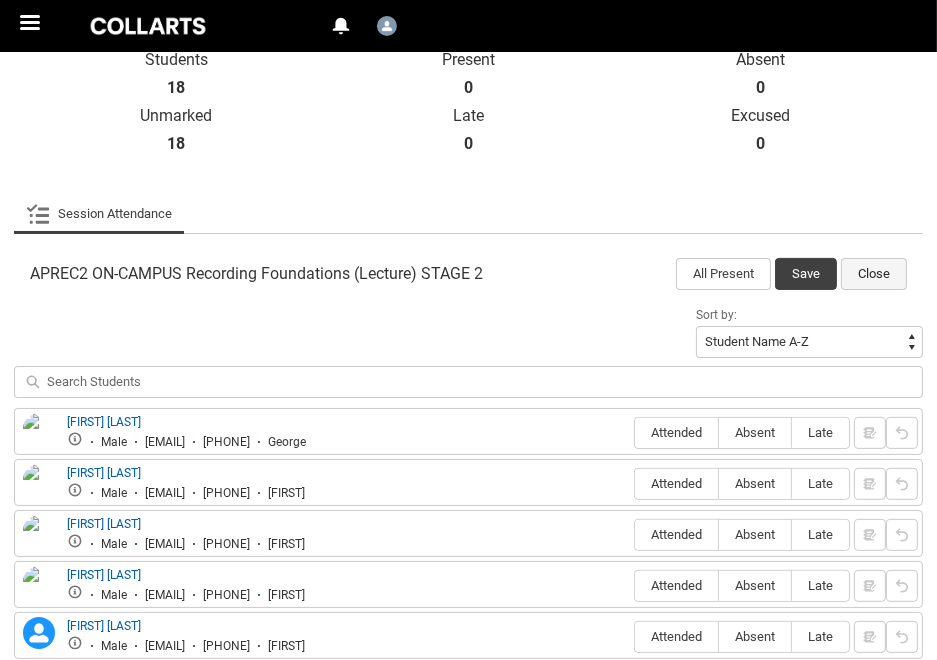 click on "Close" at bounding box center (874, 274) 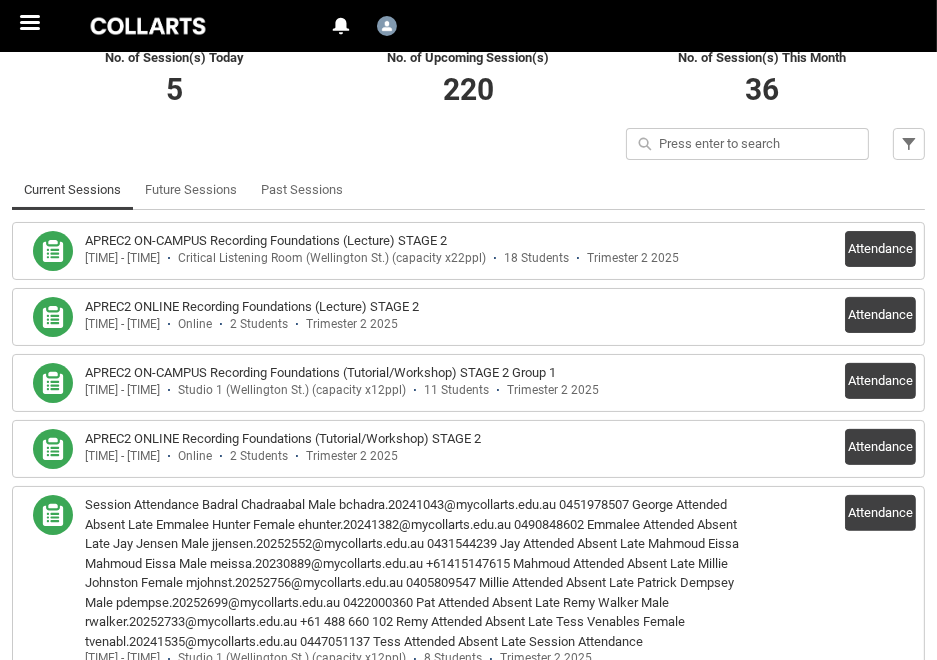 scroll, scrollTop: 344, scrollLeft: 0, axis: vertical 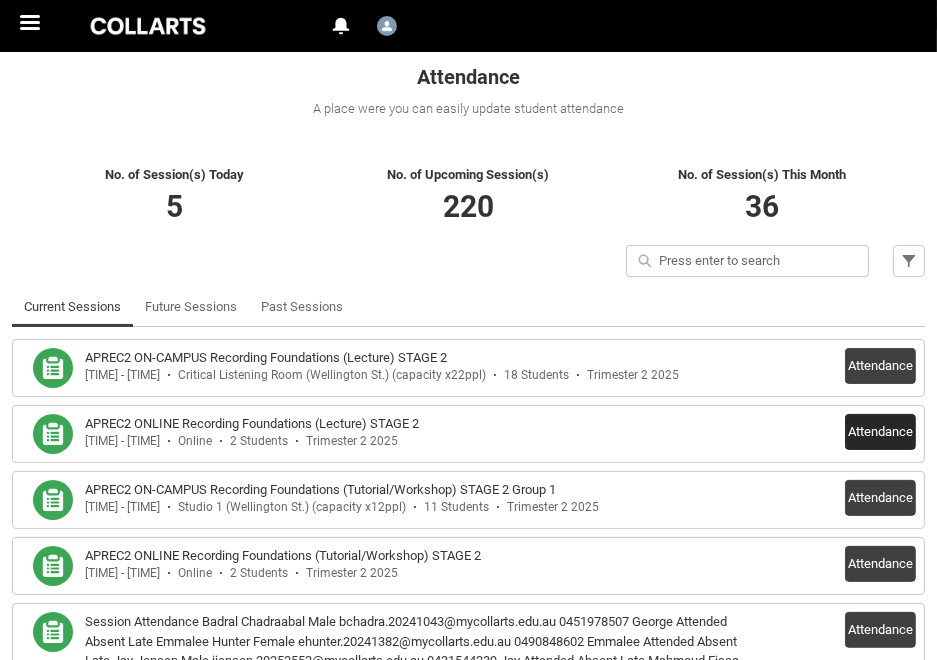click on "Attendance" at bounding box center [880, 432] 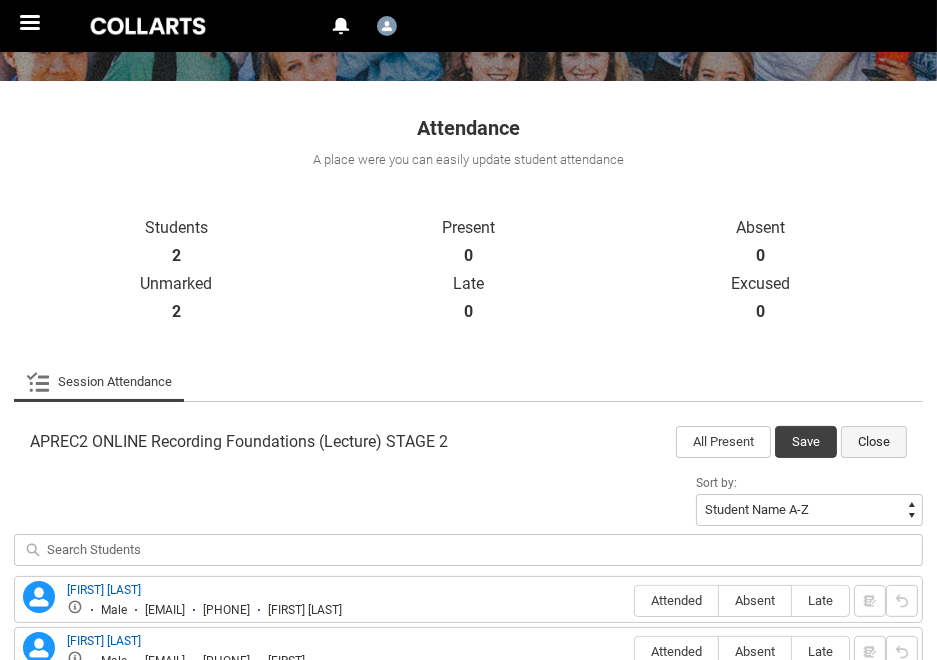 scroll, scrollTop: 292, scrollLeft: 0, axis: vertical 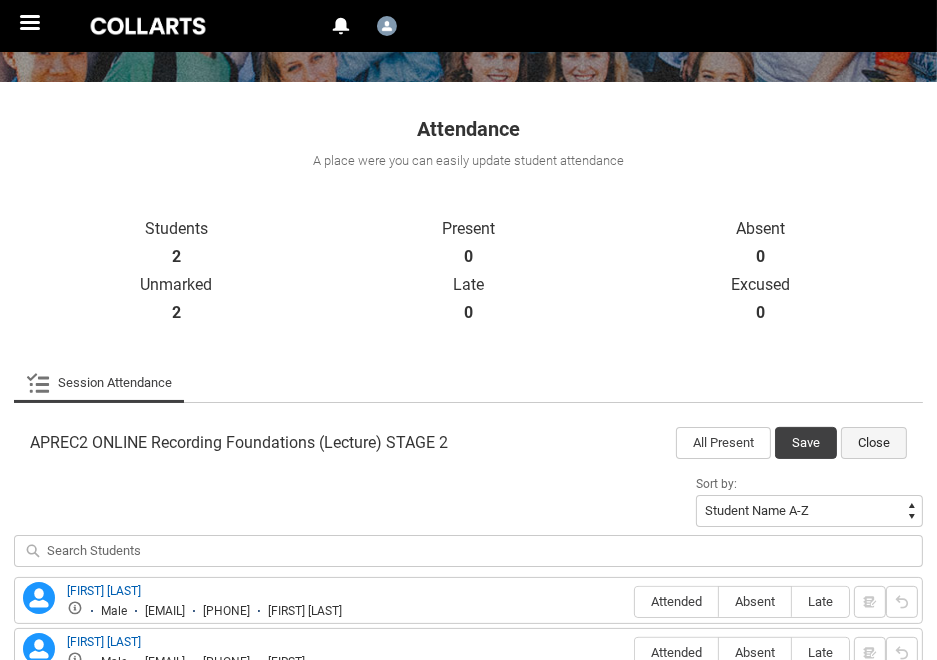 click on "Close" at bounding box center [874, 443] 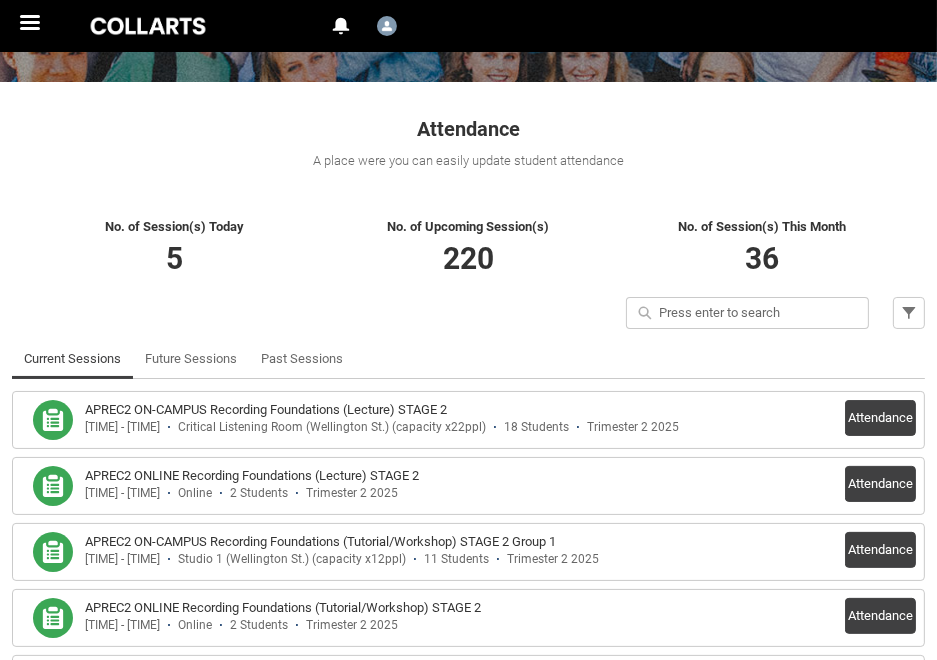 drag, startPoint x: 881, startPoint y: 579, endPoint x: 884, endPoint y: 592, distance: 13.341664 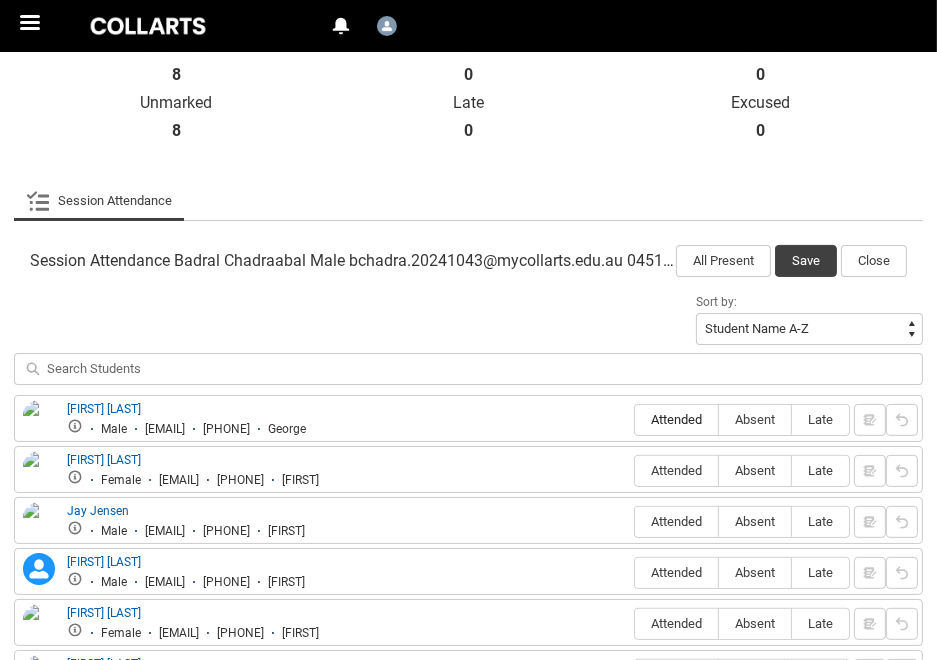 scroll, scrollTop: 474, scrollLeft: 0, axis: vertical 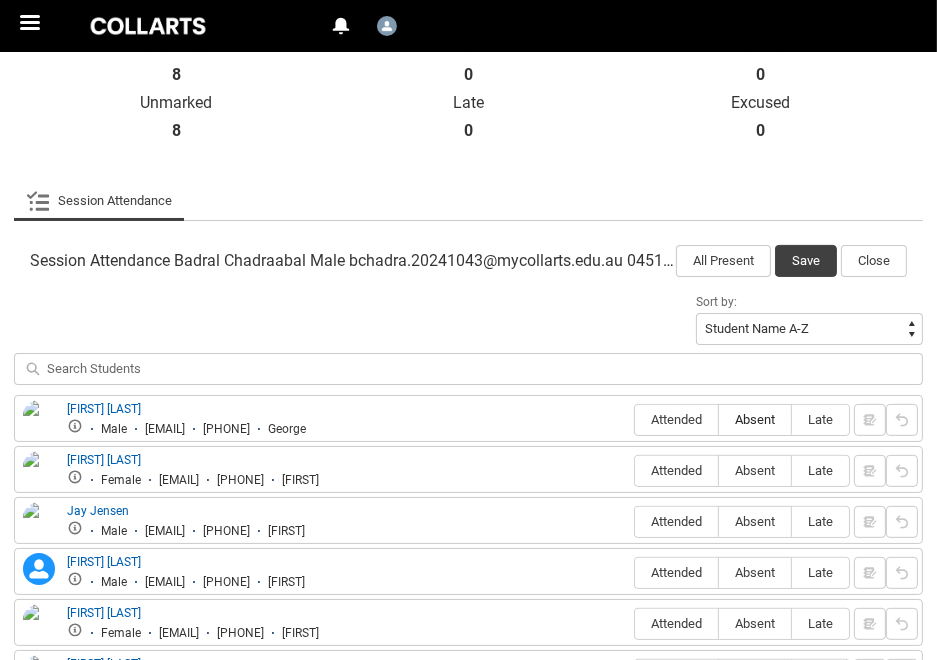 click on "Absent" at bounding box center (755, 419) 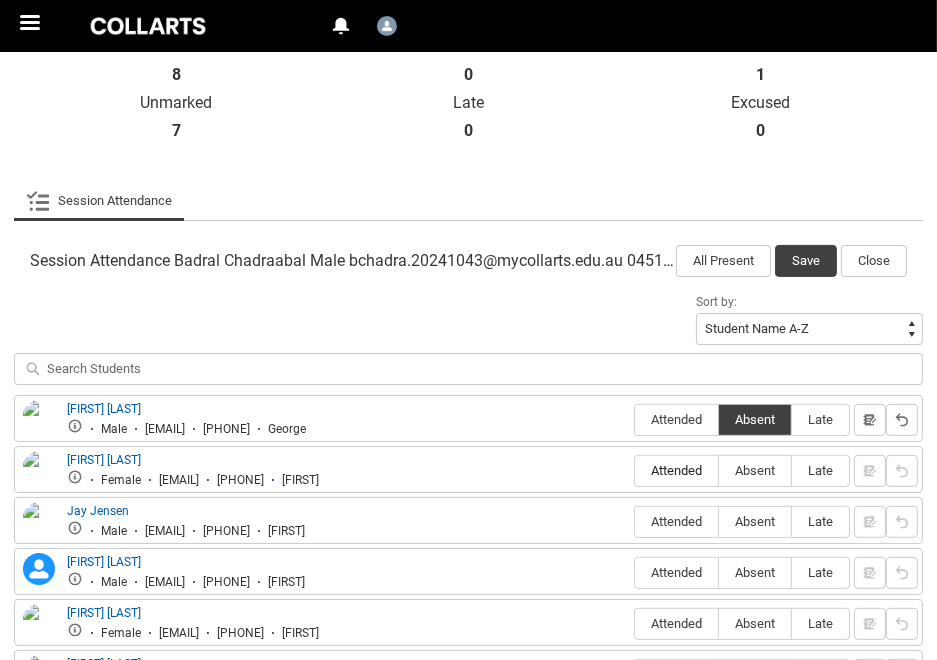 click on "Attended" at bounding box center (676, 470) 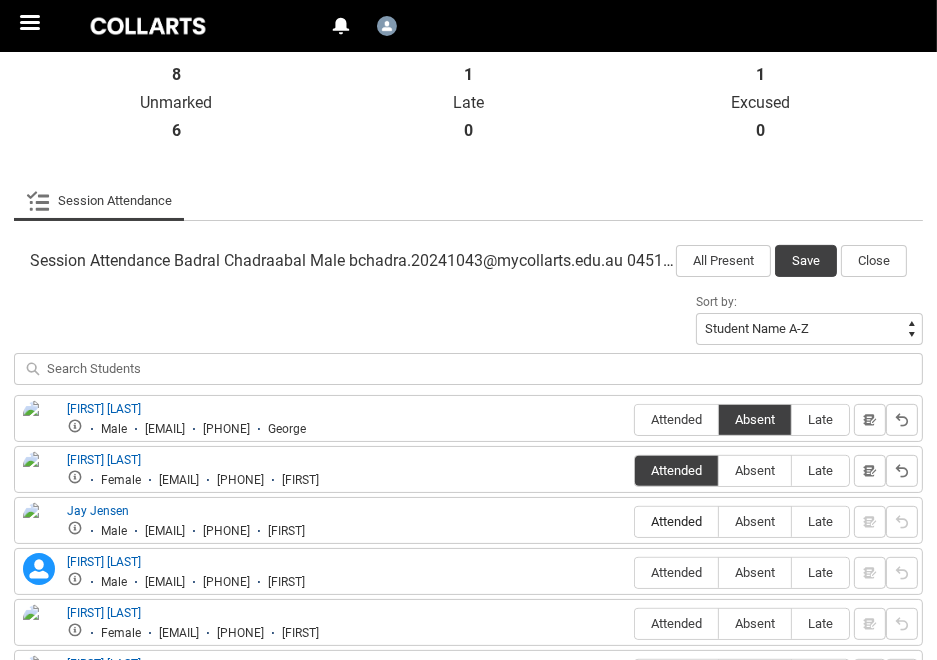 click on "Attended" at bounding box center [676, 521] 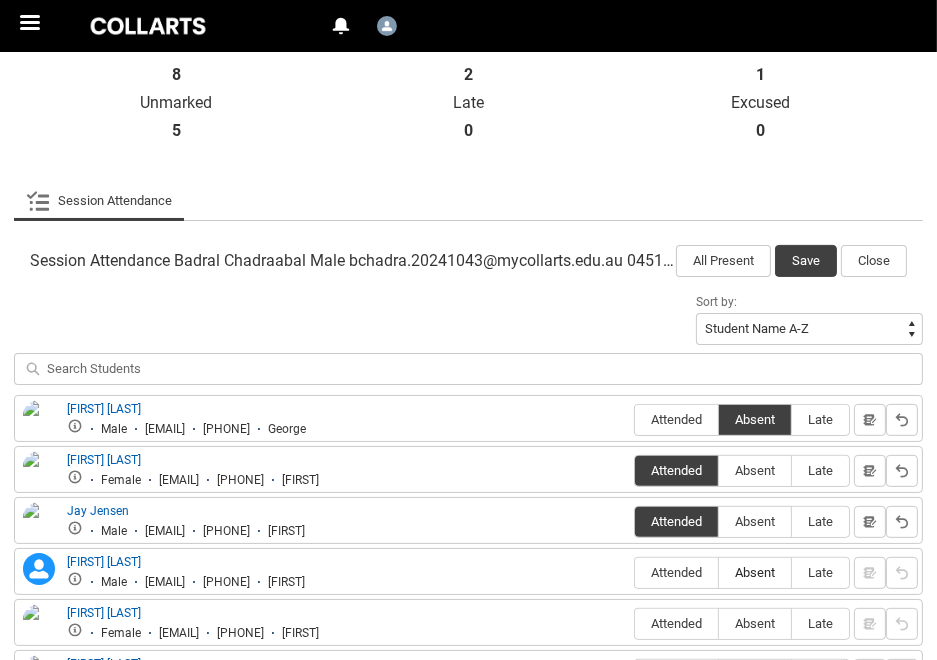 click on "Absent" at bounding box center [755, 572] 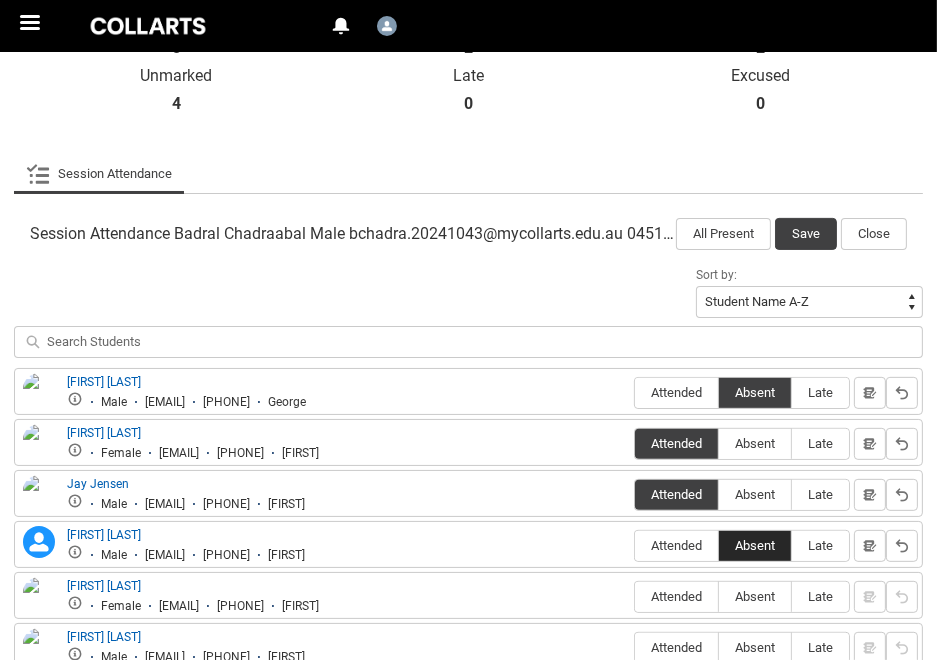 scroll, scrollTop: 520, scrollLeft: 0, axis: vertical 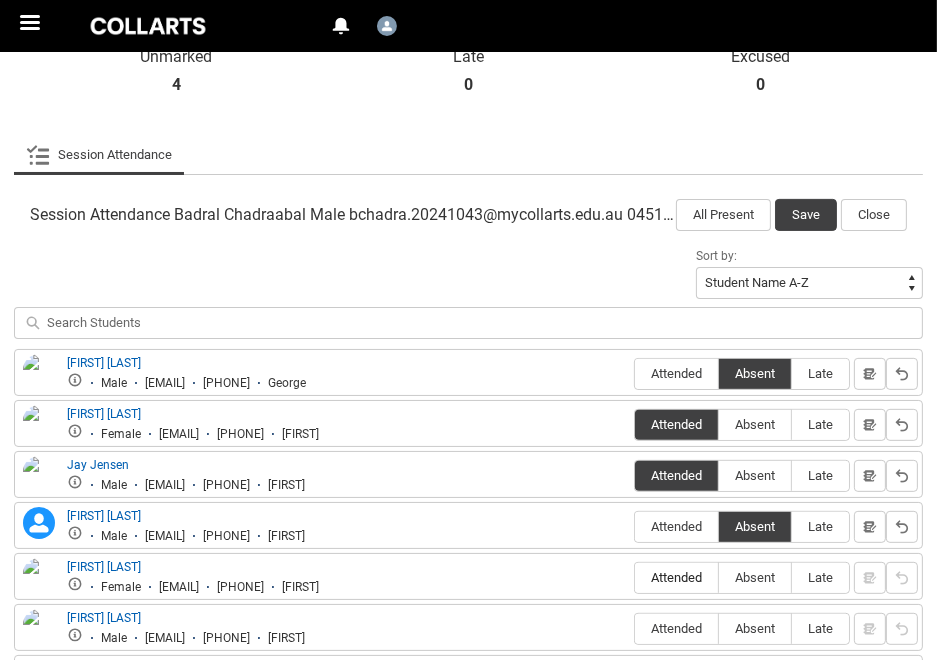 click on "Attended" at bounding box center (676, 577) 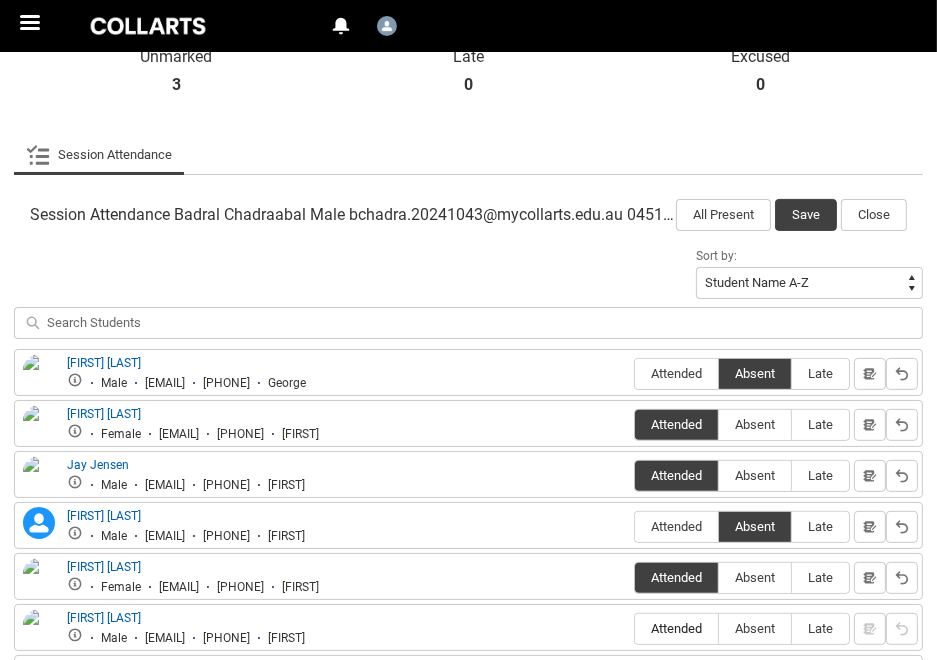 click on "Attended" at bounding box center (676, 628) 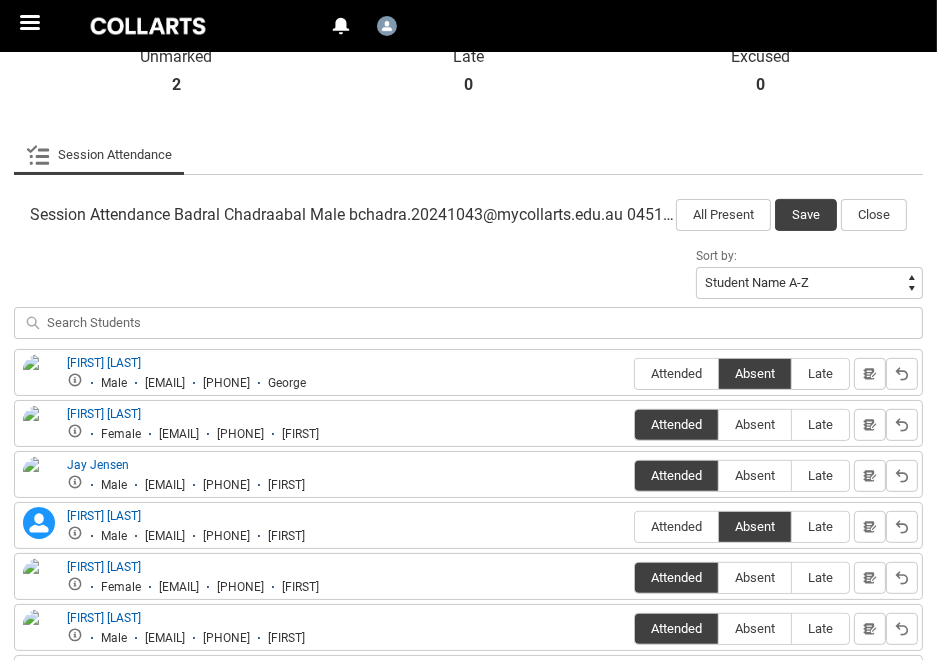 click on "Attended" at bounding box center (676, 679) 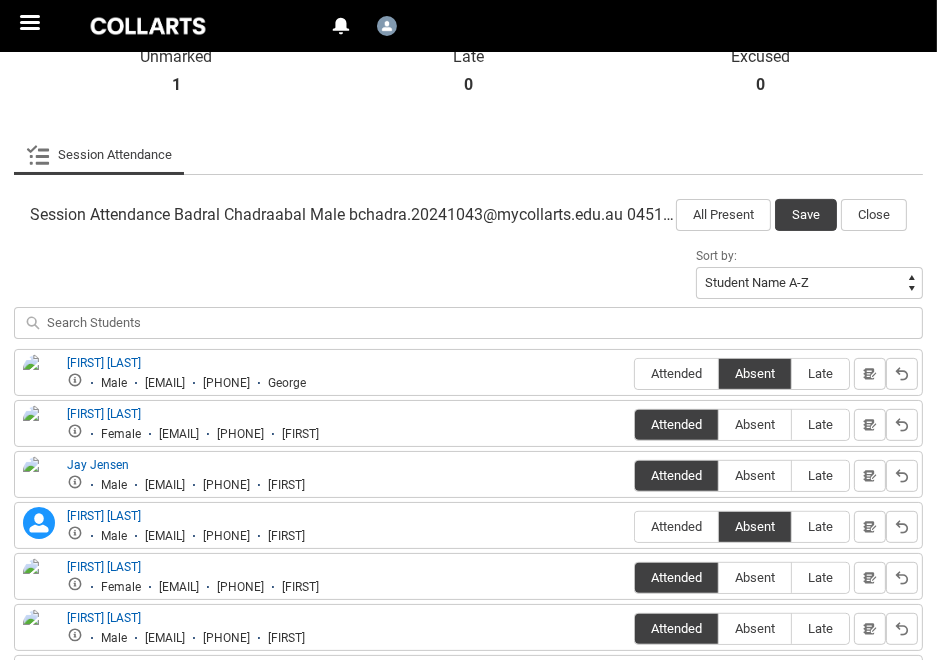 click on "Attended" at bounding box center [676, 730] 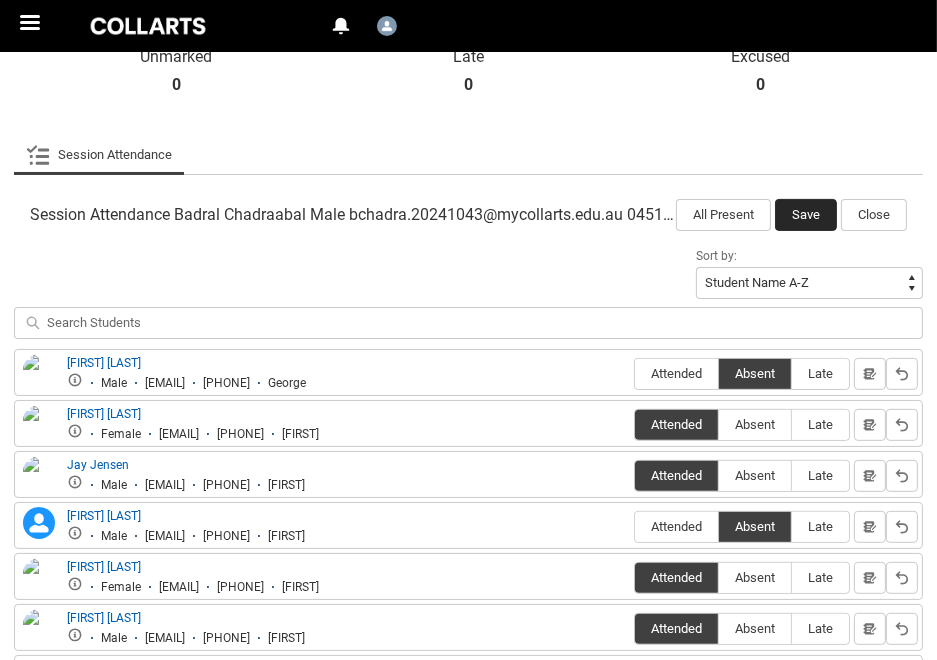 click on "Save" at bounding box center (806, 215) 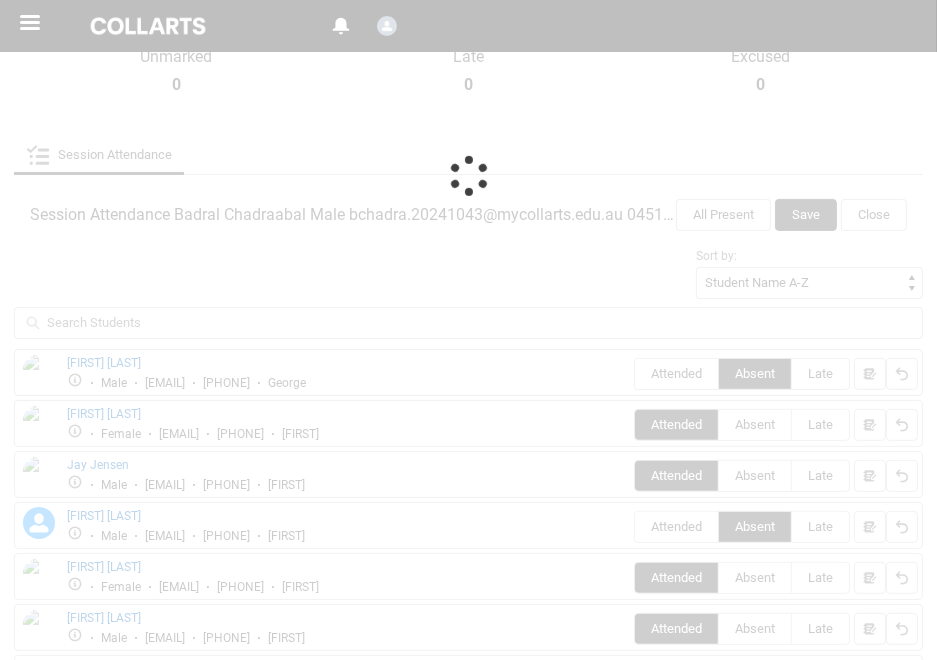 scroll, scrollTop: 344, scrollLeft: 0, axis: vertical 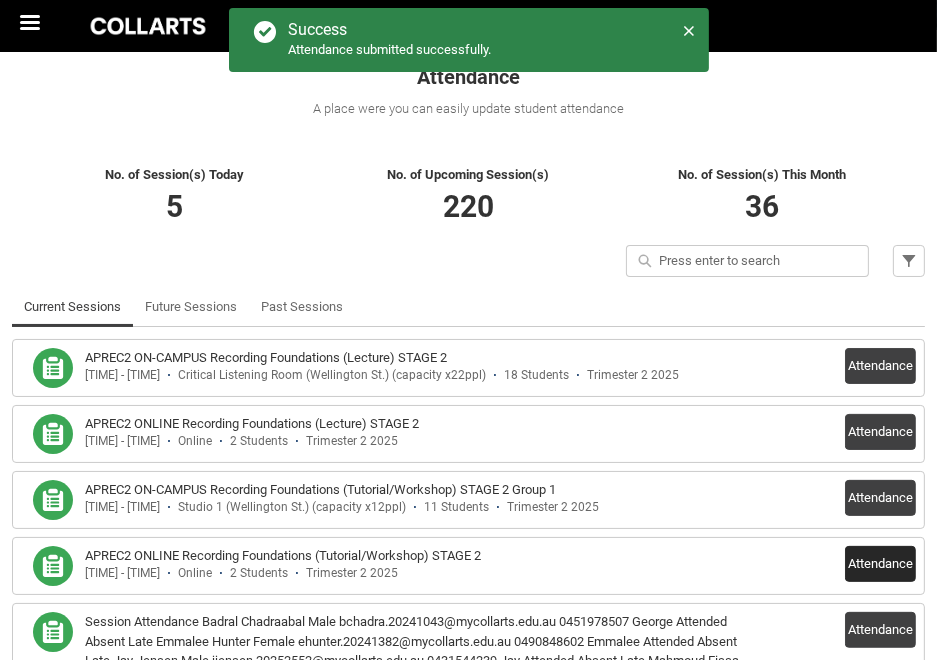 click on "Attendance" at bounding box center [880, 564] 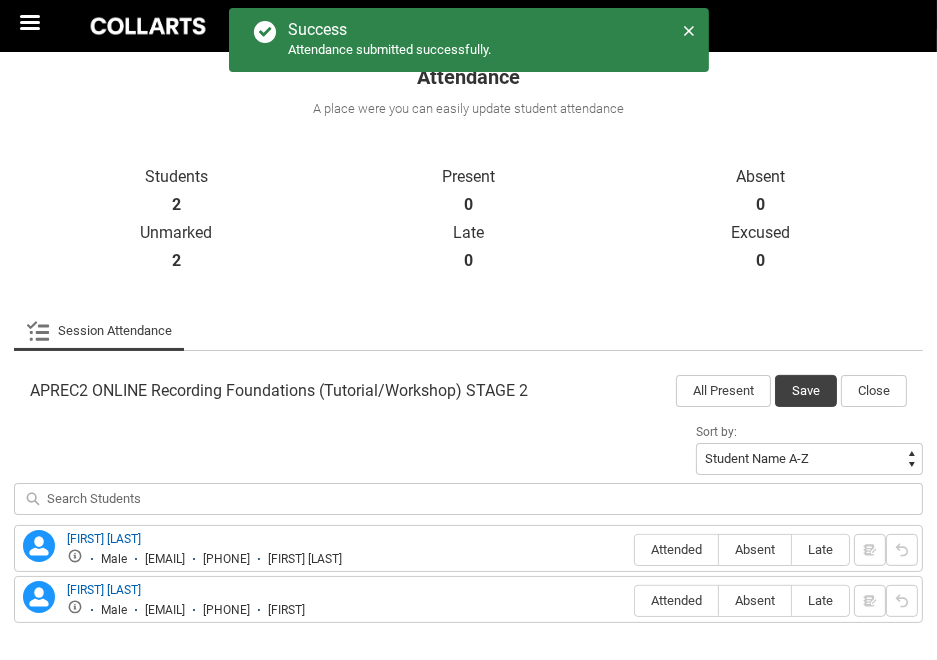 scroll, scrollTop: 292, scrollLeft: 0, axis: vertical 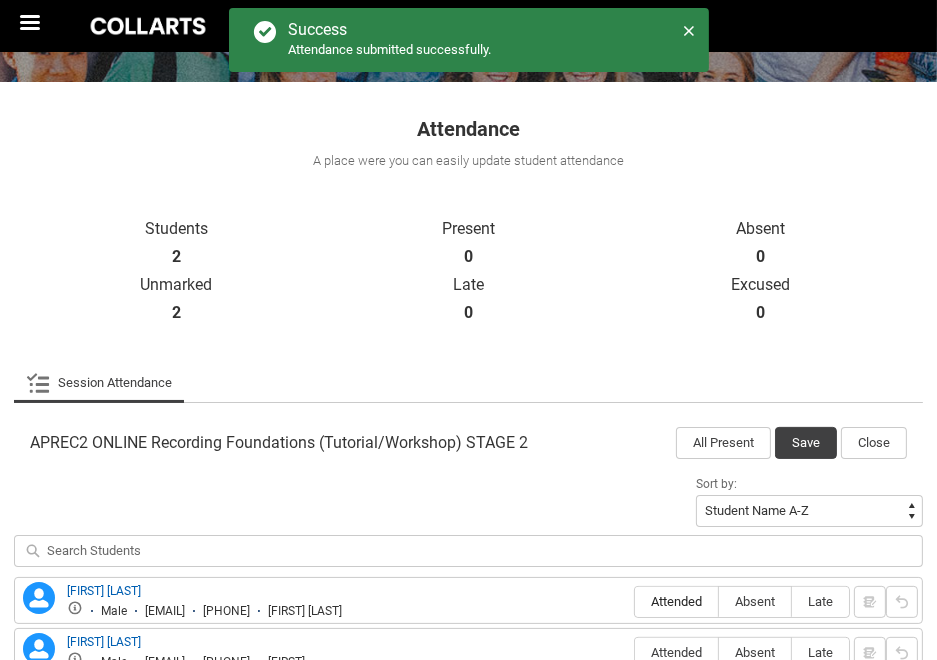 click on "Attended" at bounding box center [676, 601] 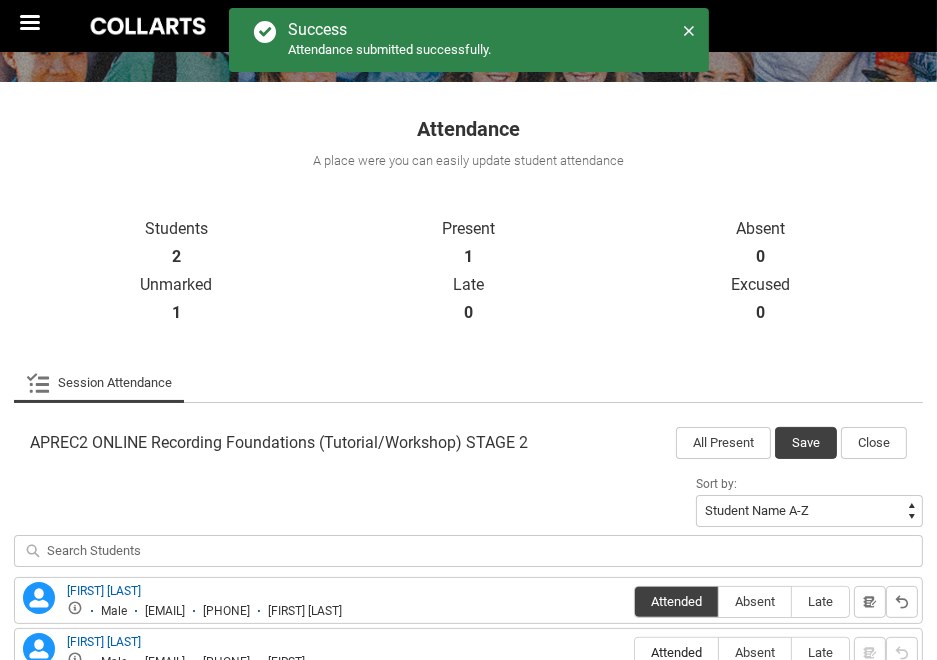 click on "Attended" at bounding box center (676, 652) 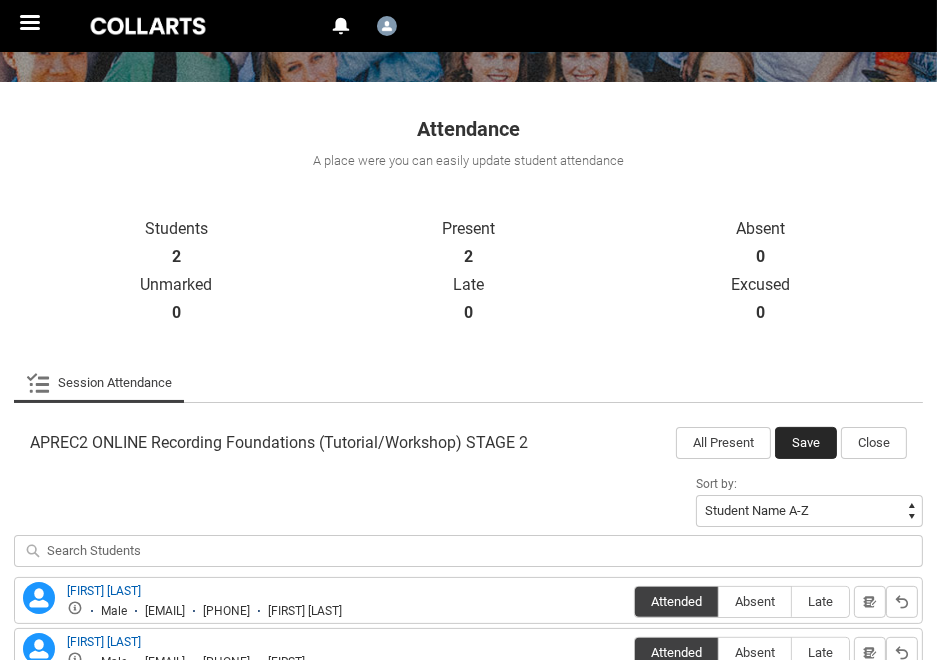click on "Save" at bounding box center (806, 443) 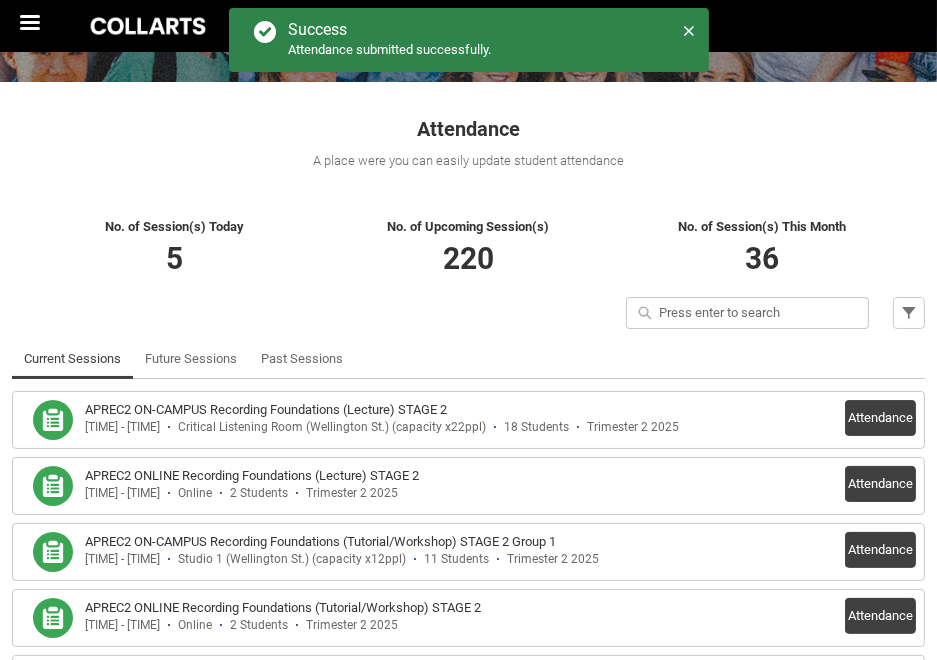 click on "Attendance" at bounding box center (880, 682) 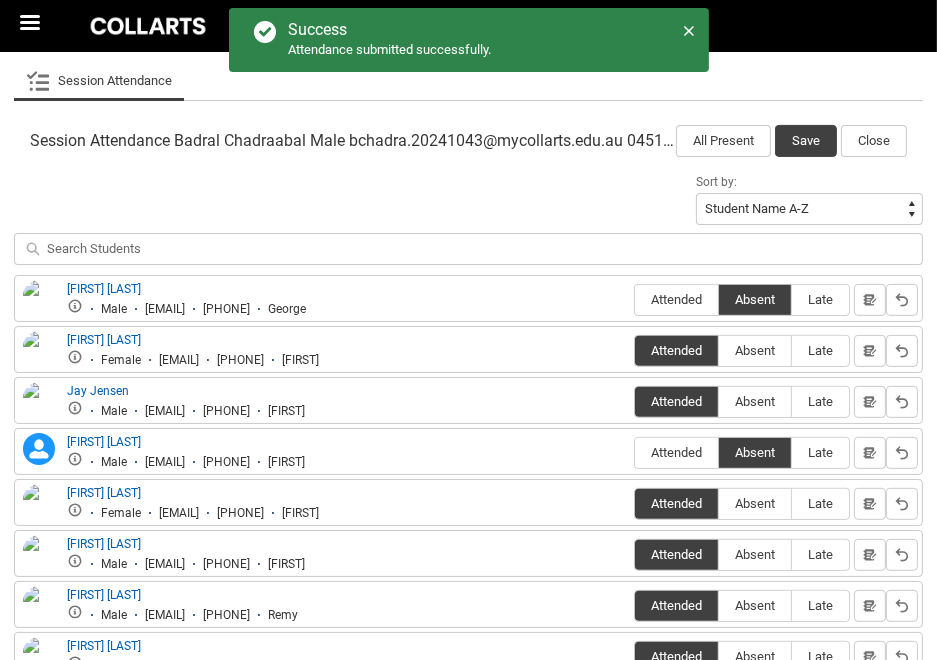 scroll, scrollTop: 593, scrollLeft: 0, axis: vertical 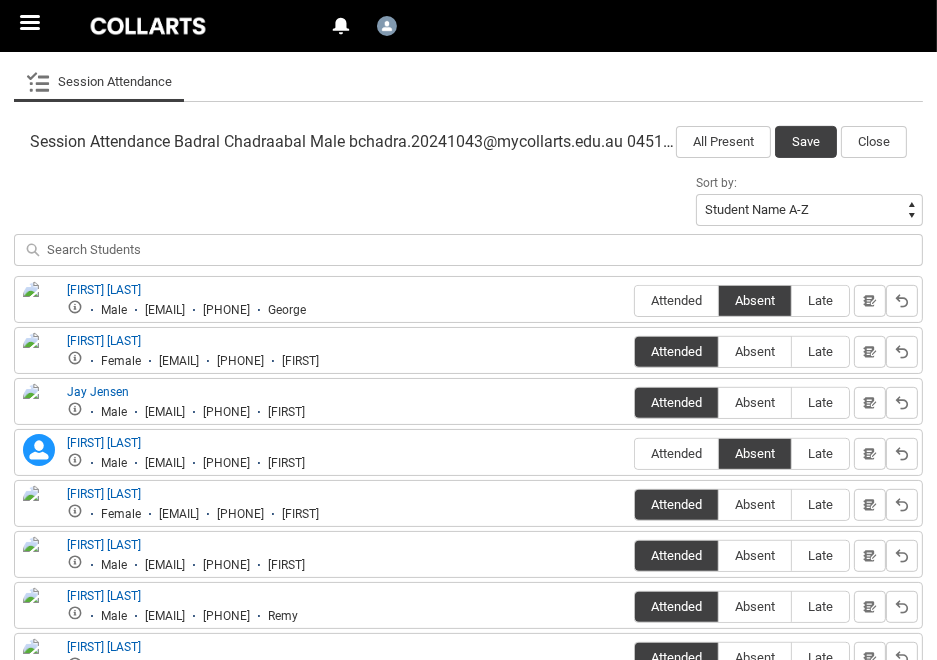 click on "Session Attendance" at bounding box center (468, 403) 